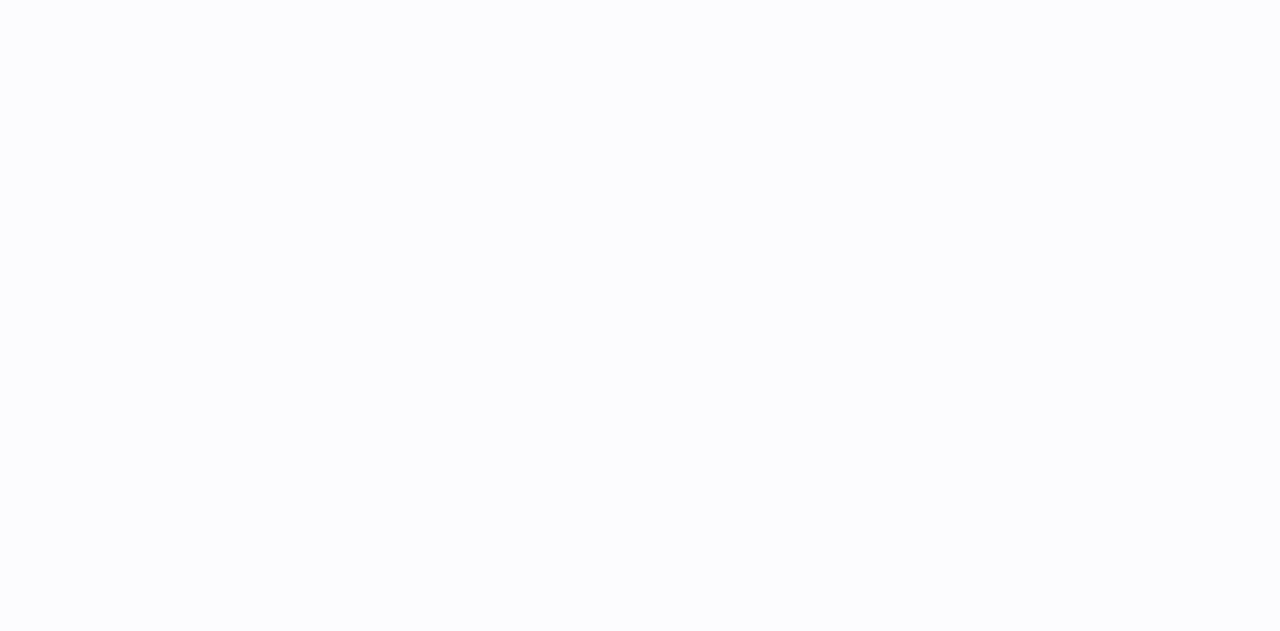 scroll, scrollTop: 0, scrollLeft: 0, axis: both 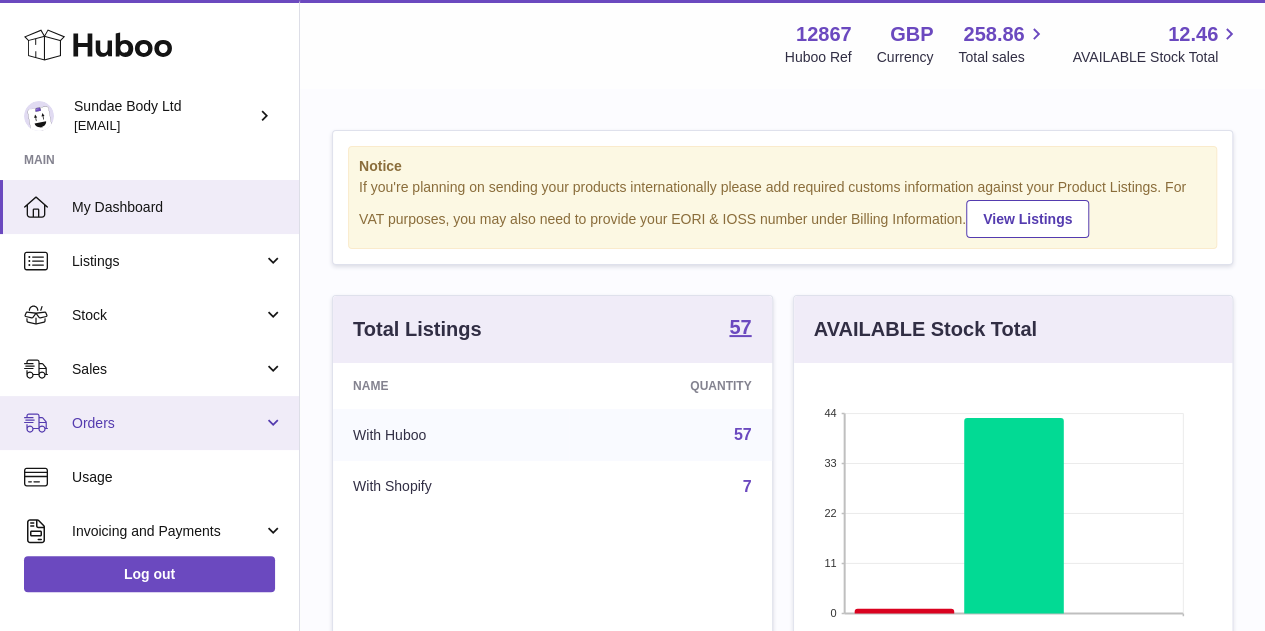 click on "Orders" at bounding box center [167, 423] 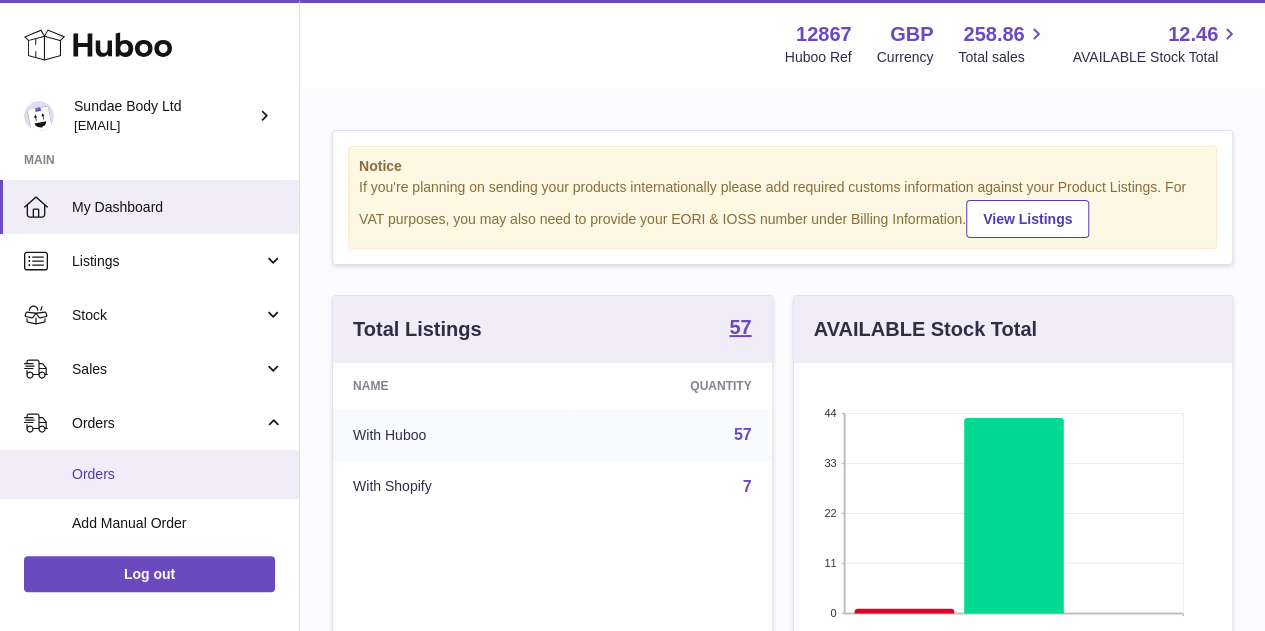 click on "Orders" at bounding box center (178, 474) 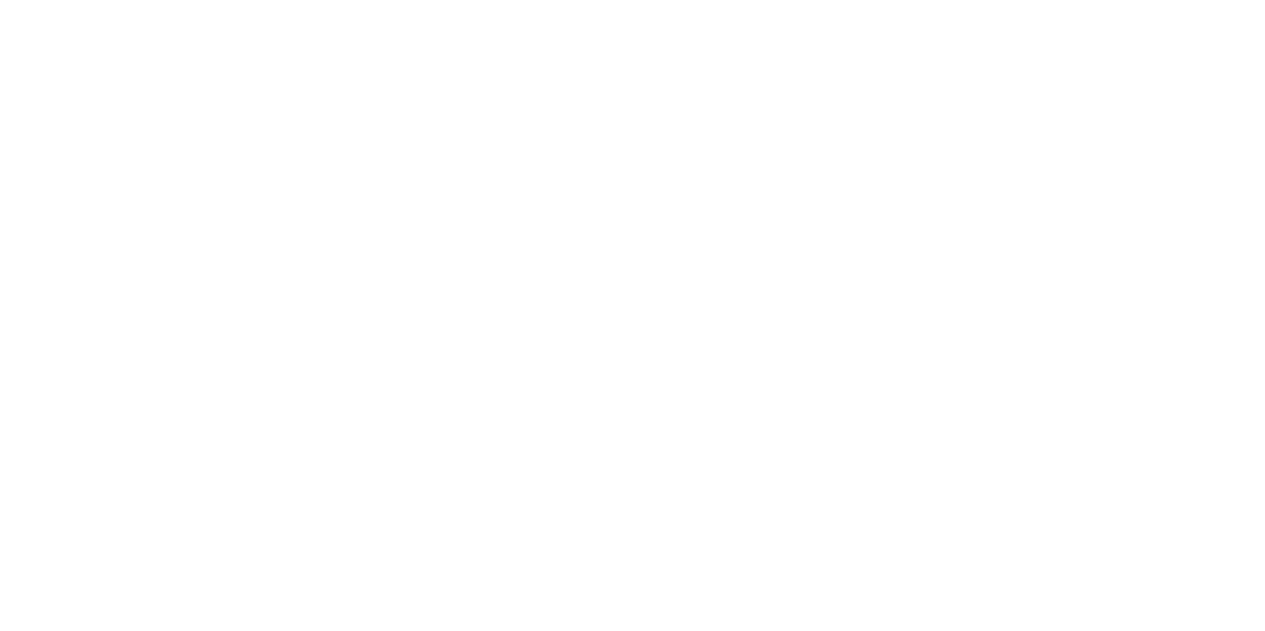 scroll, scrollTop: 0, scrollLeft: 0, axis: both 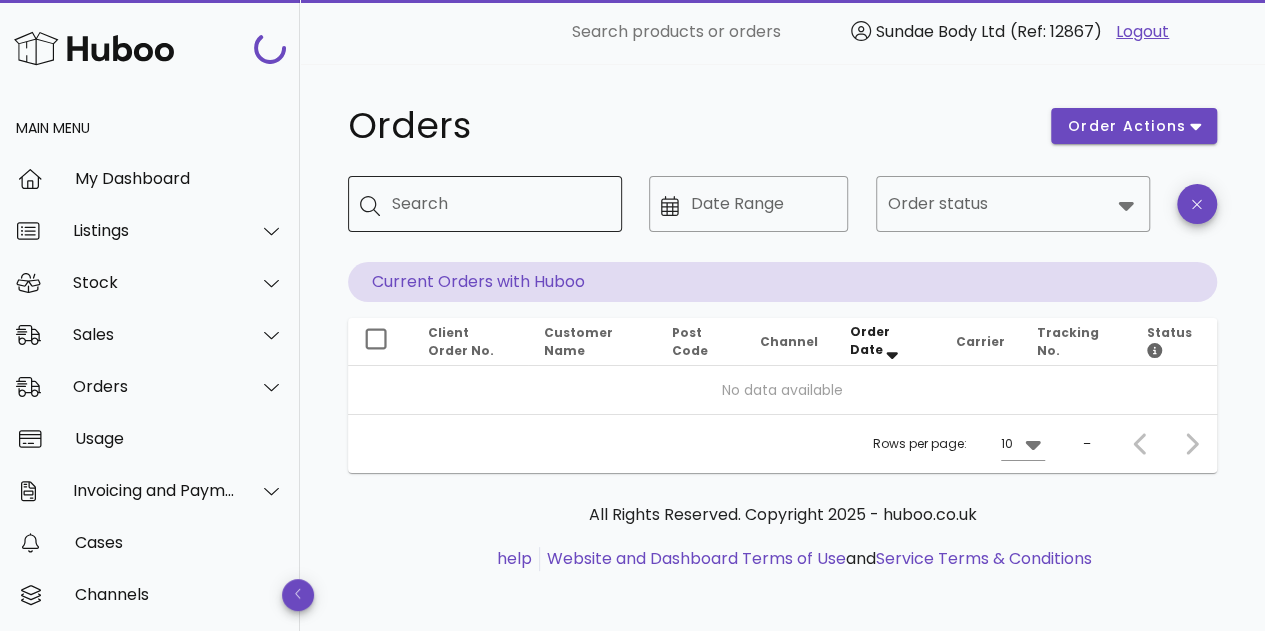 click on "Search" at bounding box center [499, 204] 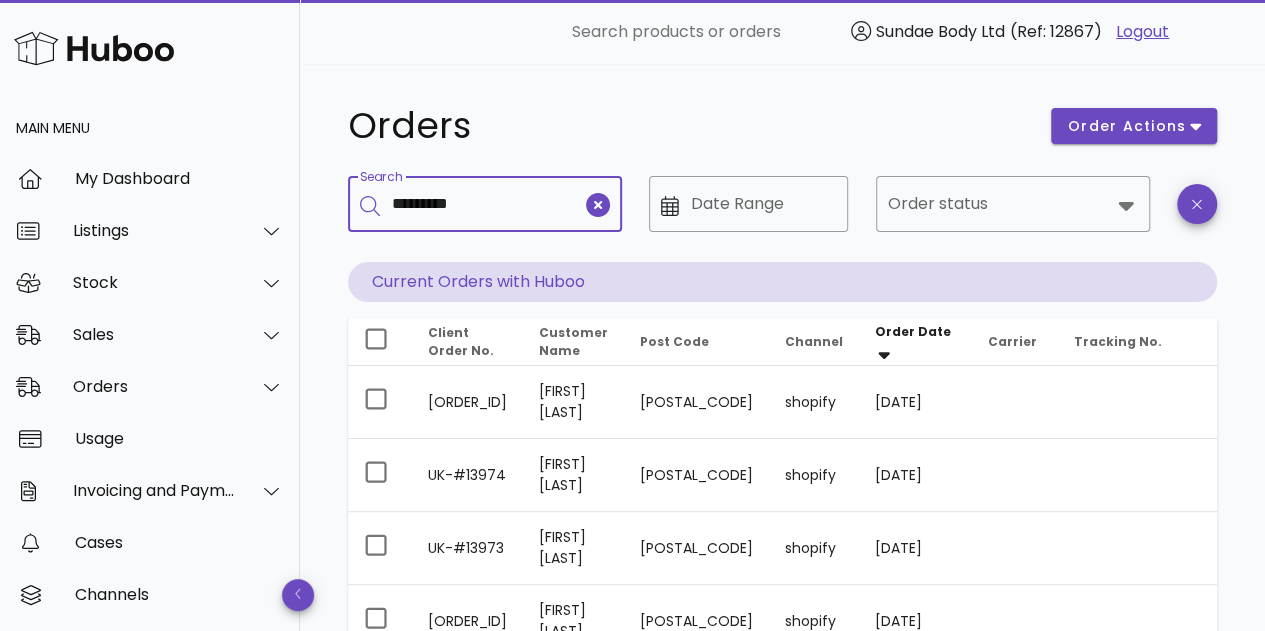 type on "*********" 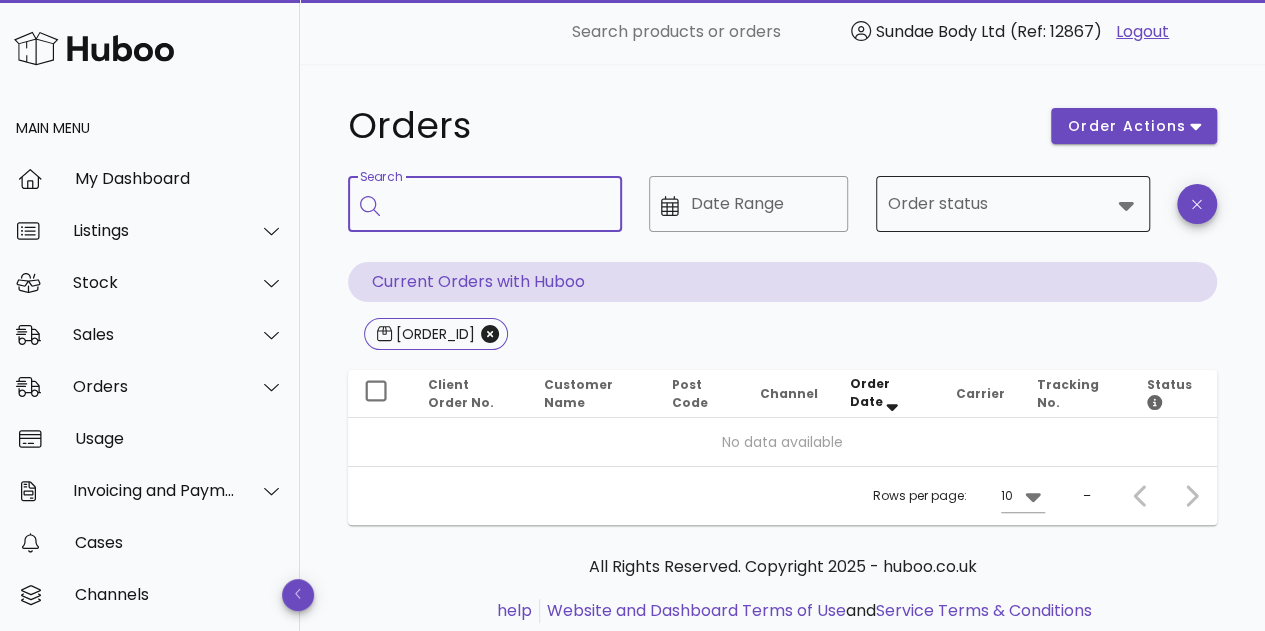 click 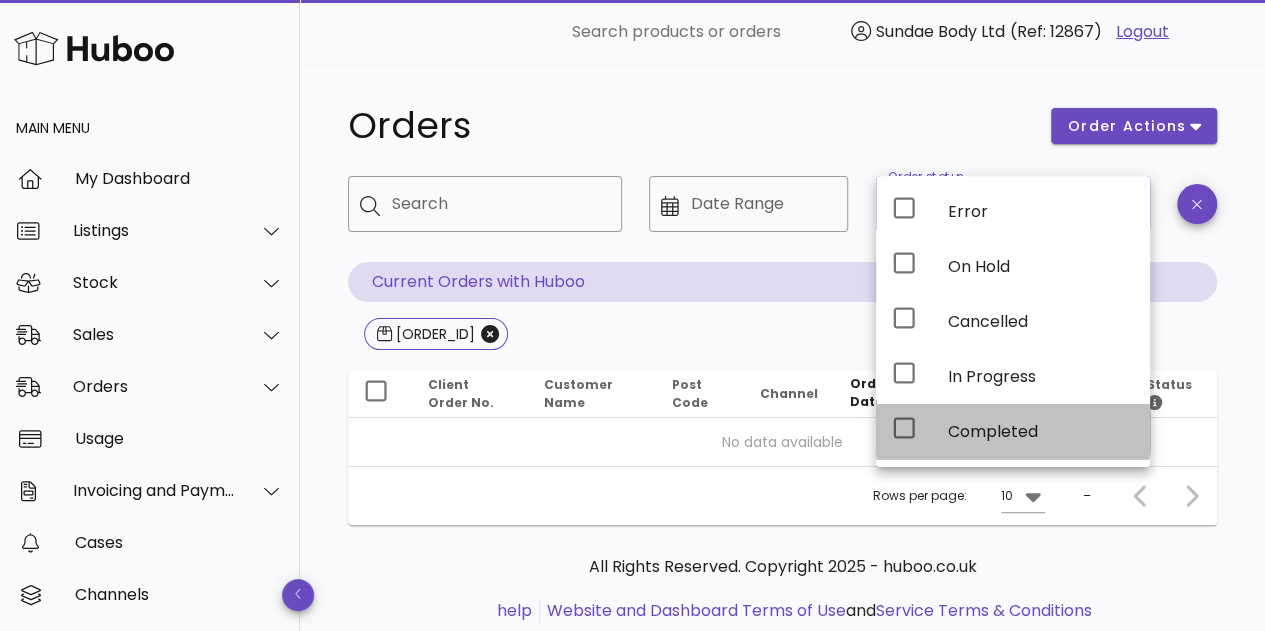 click 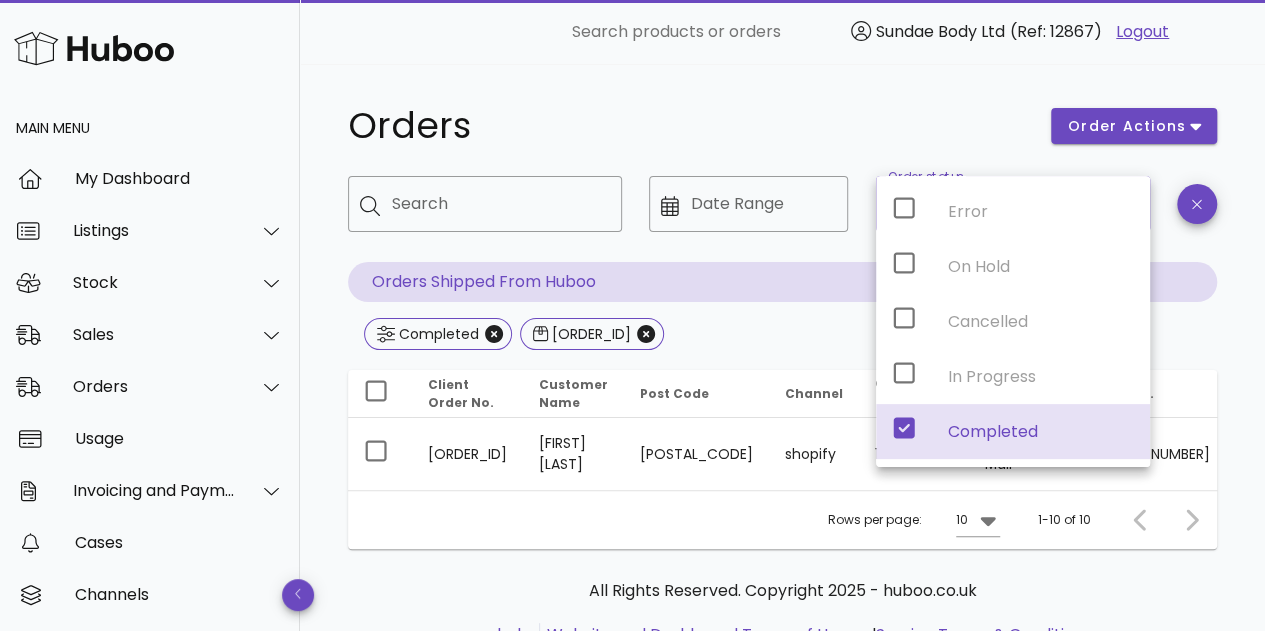 click on "Orders" at bounding box center [687, 126] 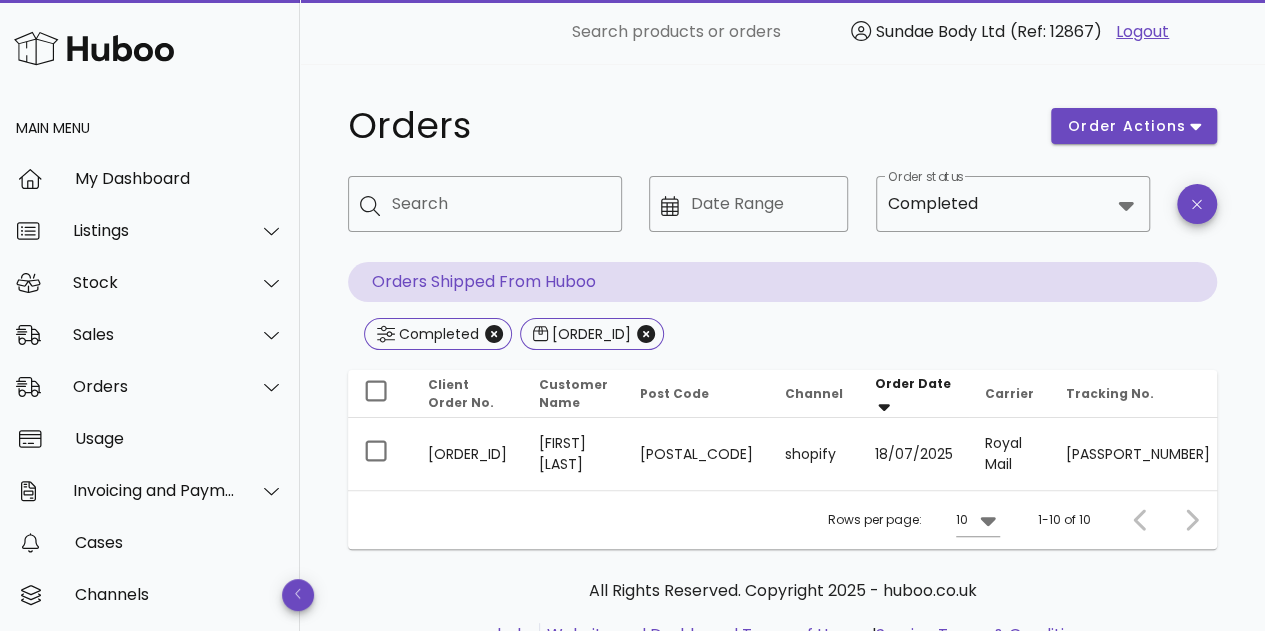 click on "Orders" at bounding box center [687, 126] 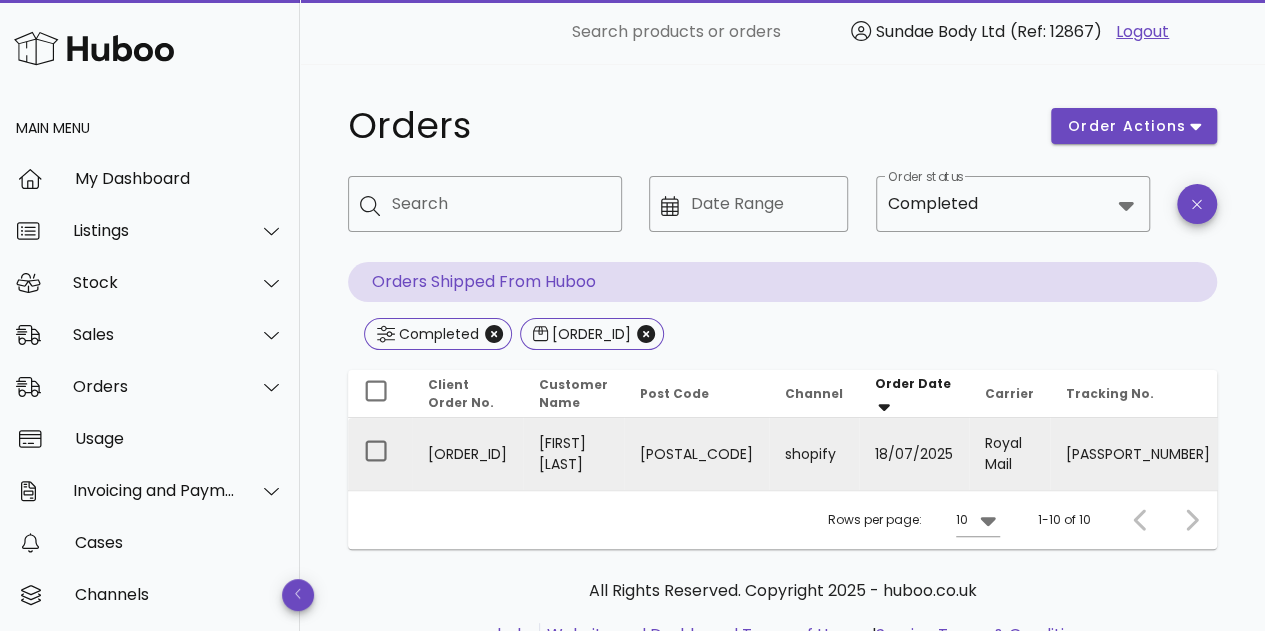 click on "18/07/2025" at bounding box center [914, 454] 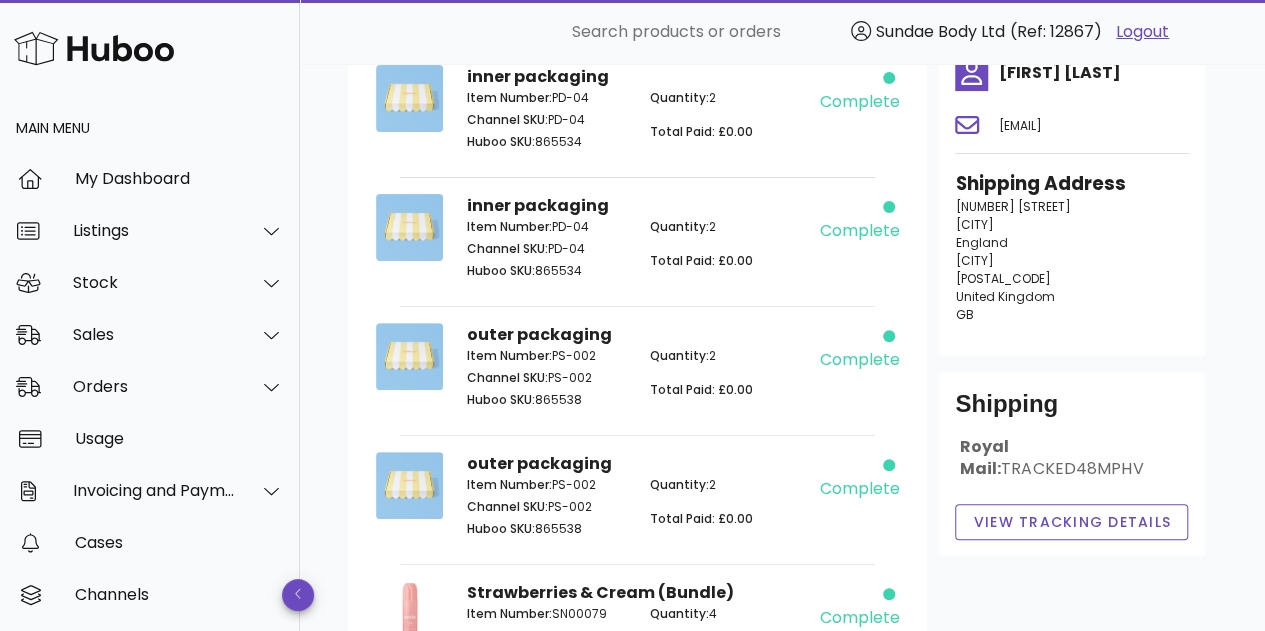 scroll, scrollTop: 300, scrollLeft: 0, axis: vertical 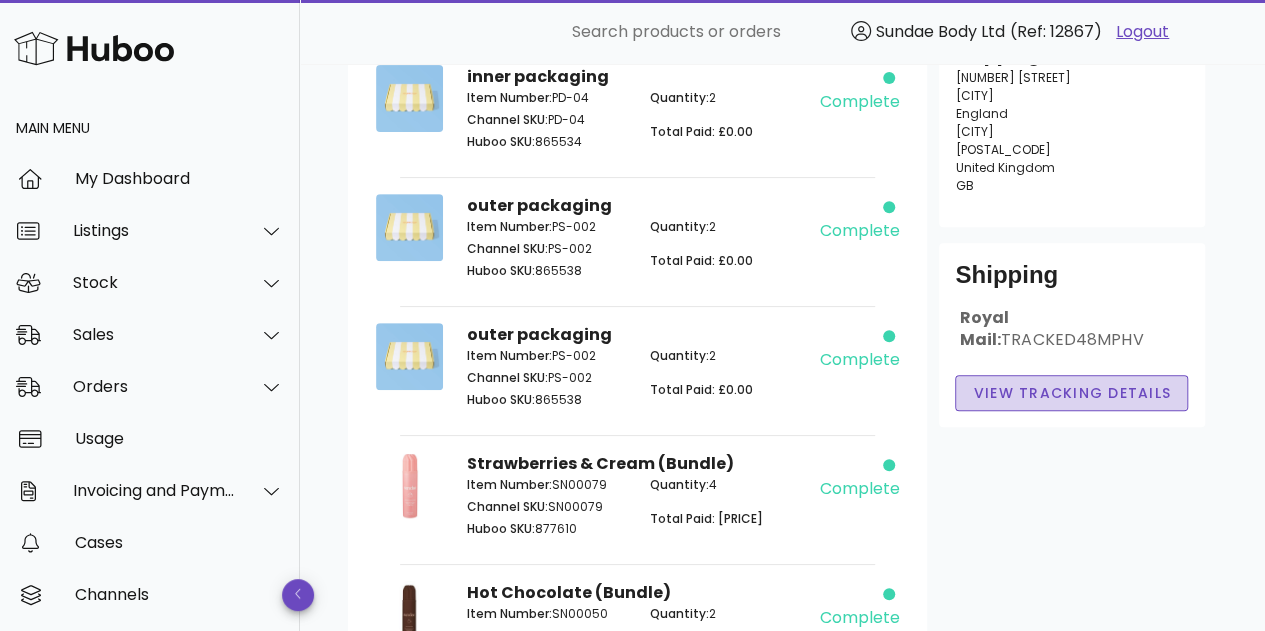 click on "View Tracking details" at bounding box center [1071, 393] 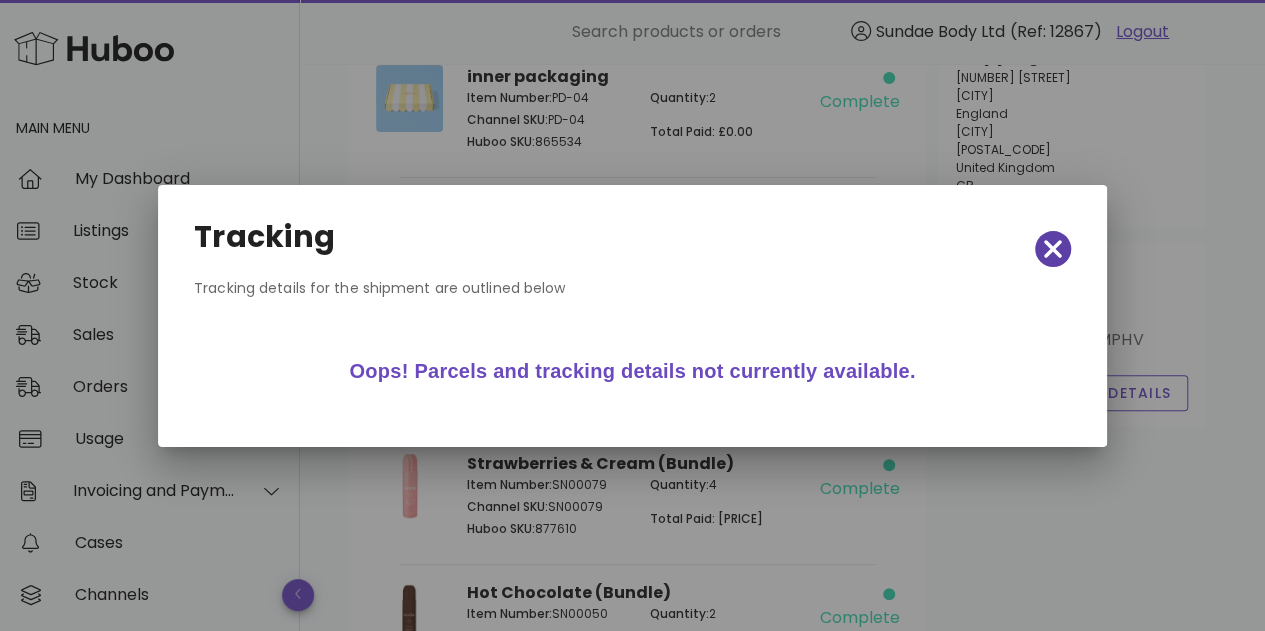 click 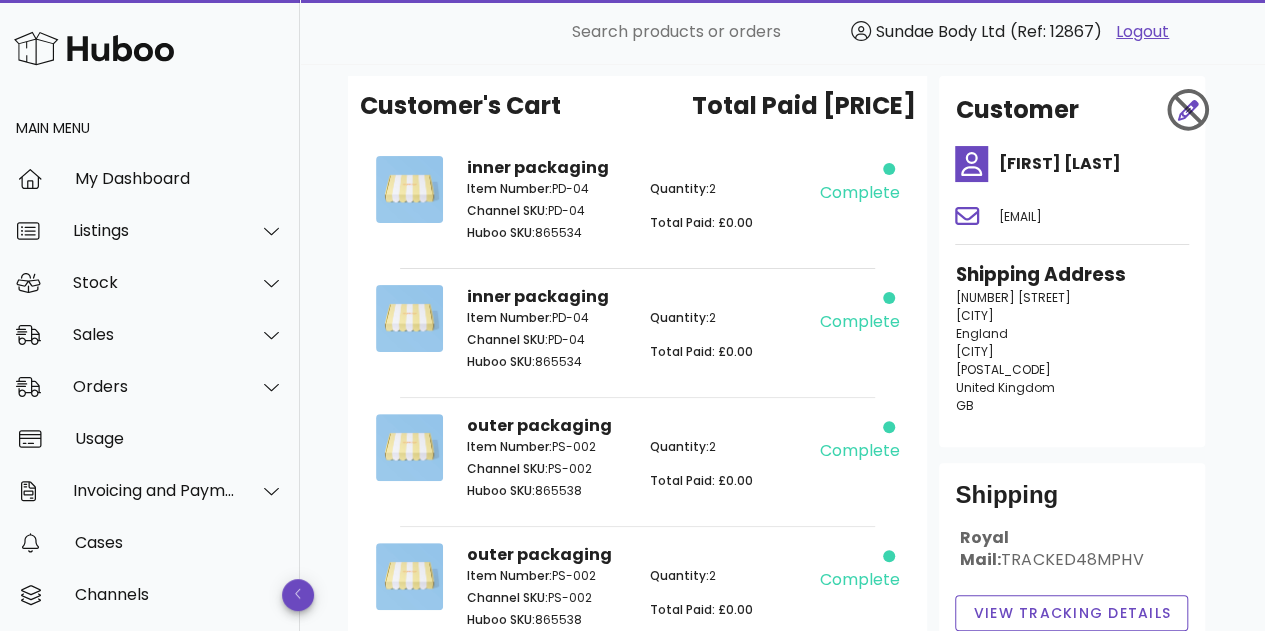 scroll, scrollTop: 0, scrollLeft: 0, axis: both 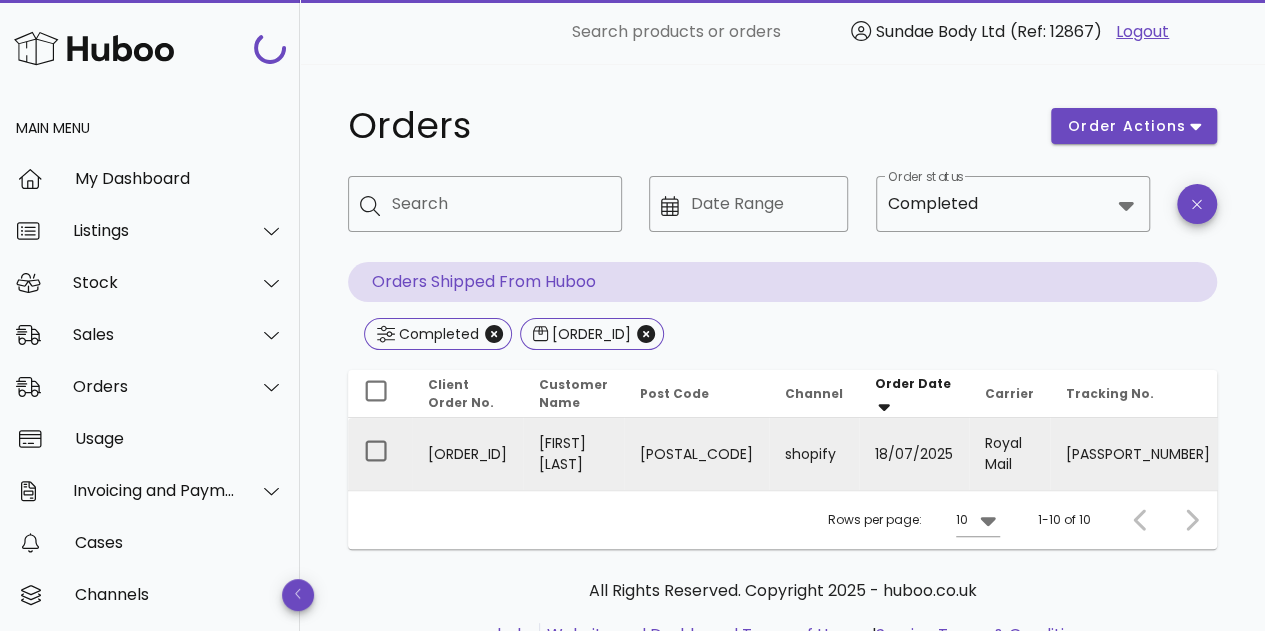click on "OZ098414619GB" at bounding box center (1138, 454) 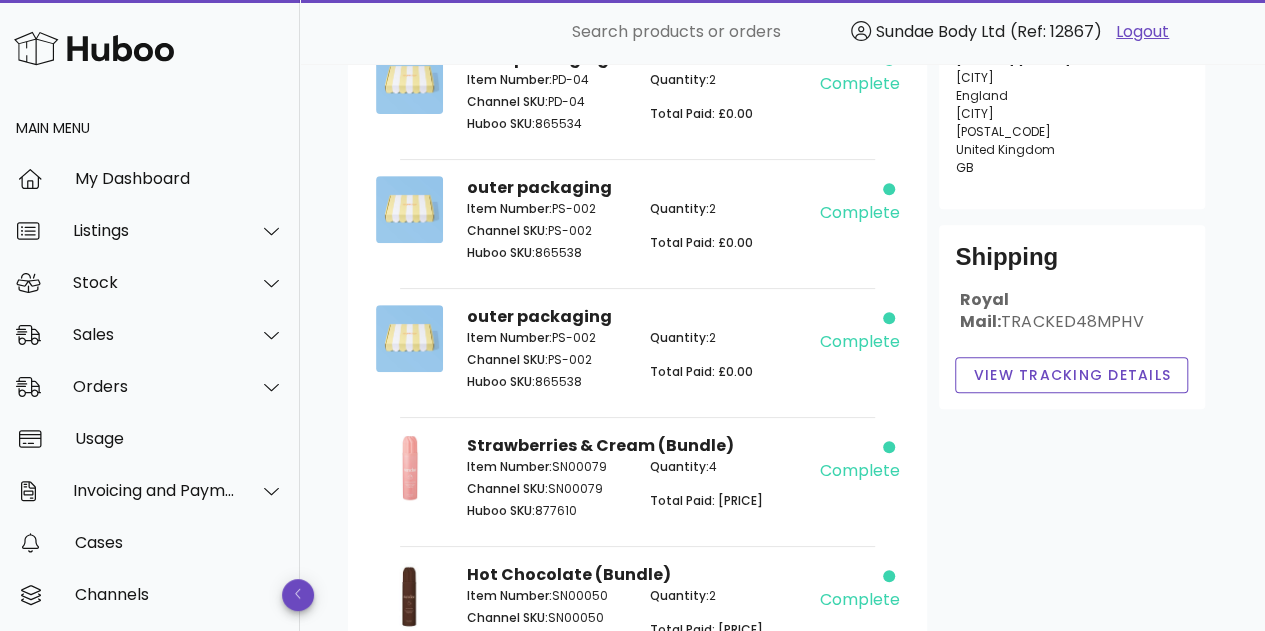 scroll, scrollTop: 400, scrollLeft: 0, axis: vertical 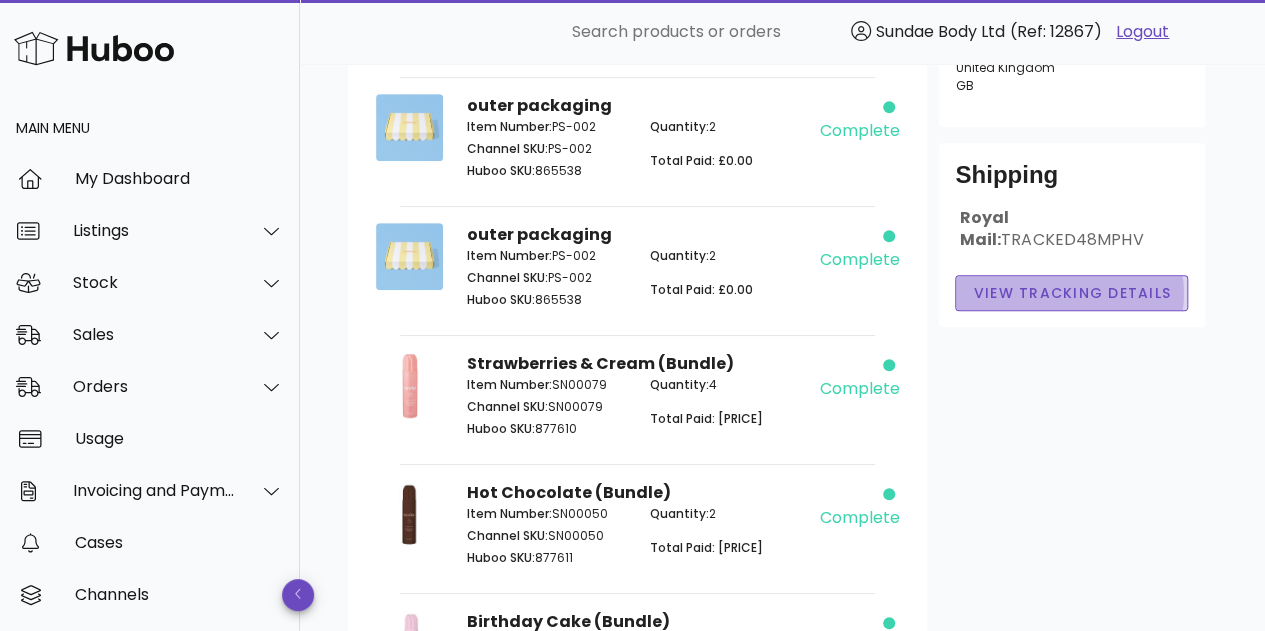 click on "View Tracking details" at bounding box center [1071, 293] 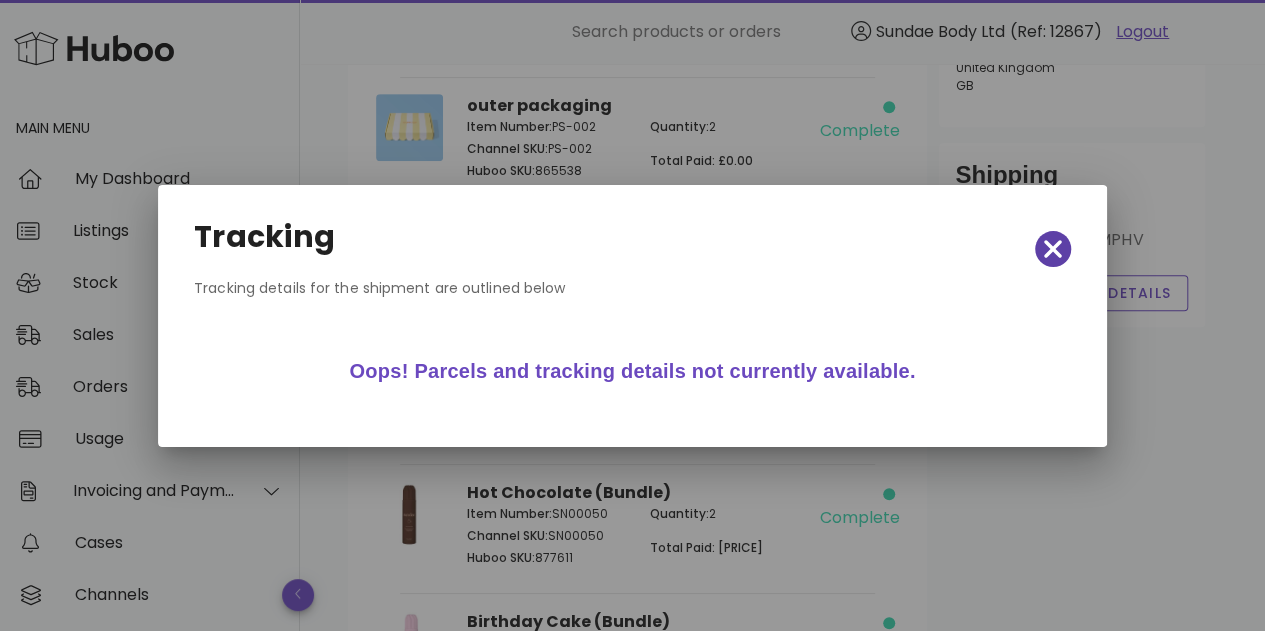 click at bounding box center (1053, 249) 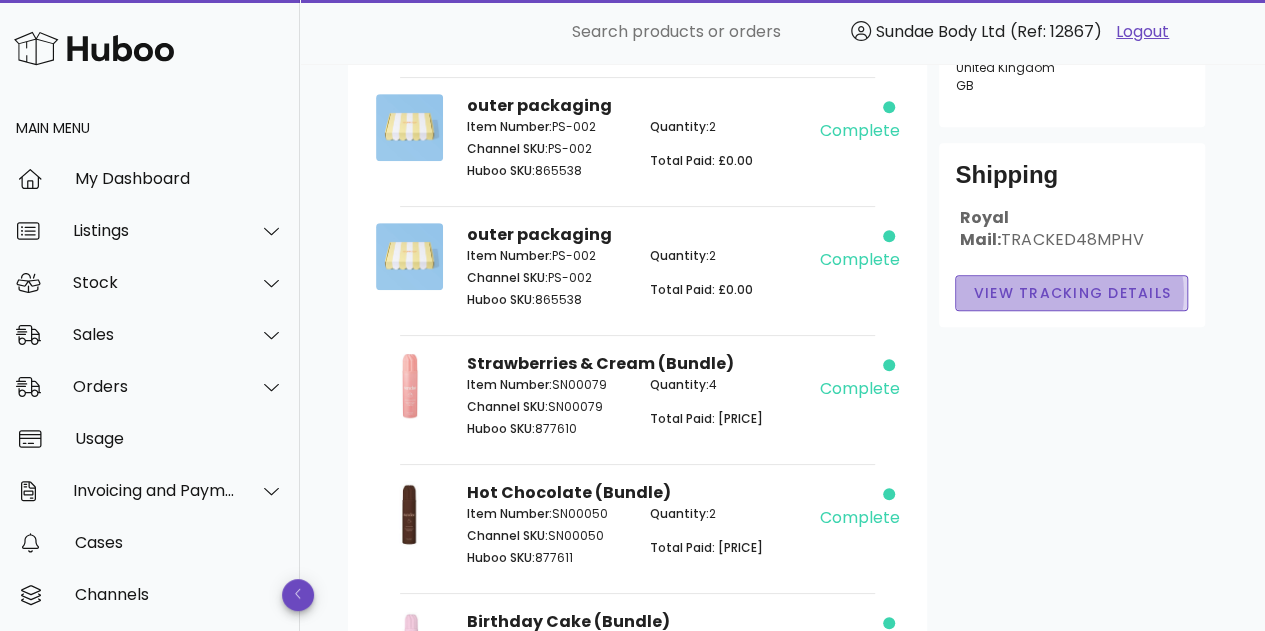 click on "View Tracking details" at bounding box center [1071, 293] 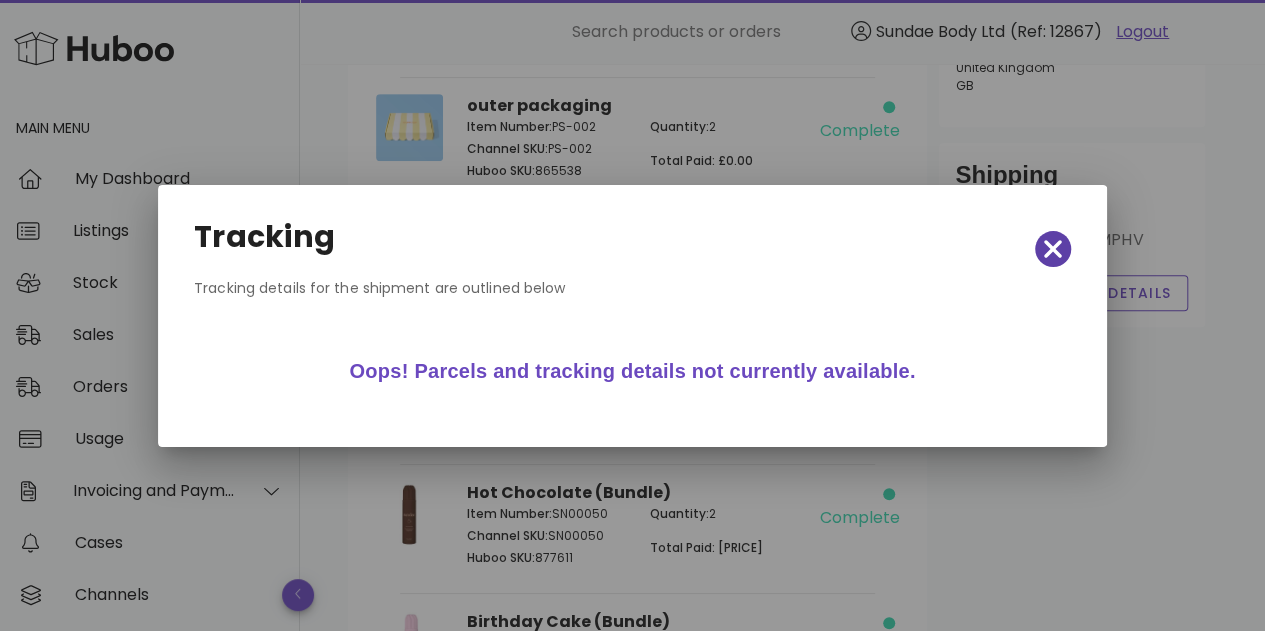 click at bounding box center [1053, 249] 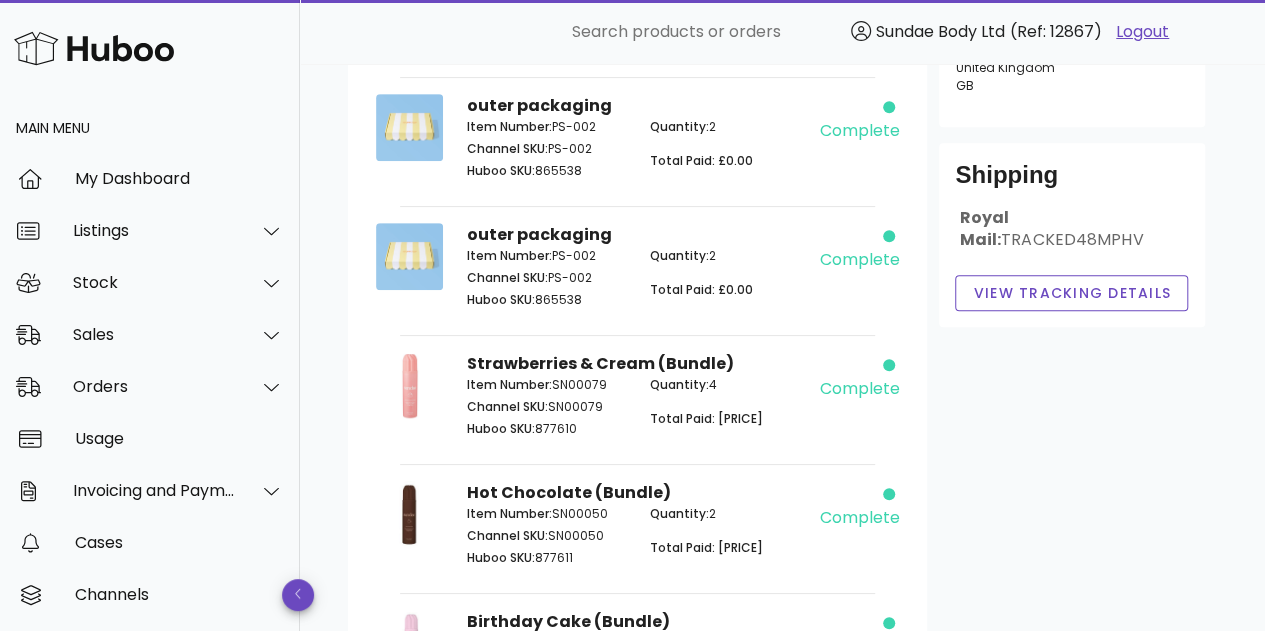 scroll, scrollTop: 0, scrollLeft: 0, axis: both 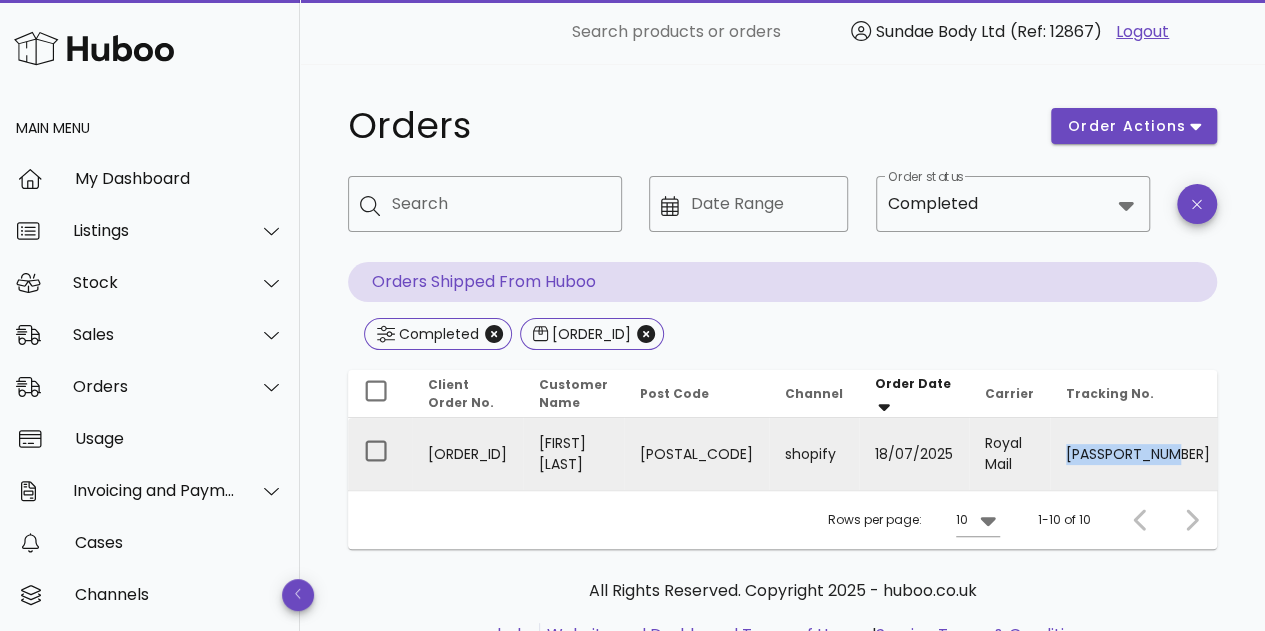 drag, startPoint x: 1060, startPoint y: 461, endPoint x: 948, endPoint y: 466, distance: 112.11155 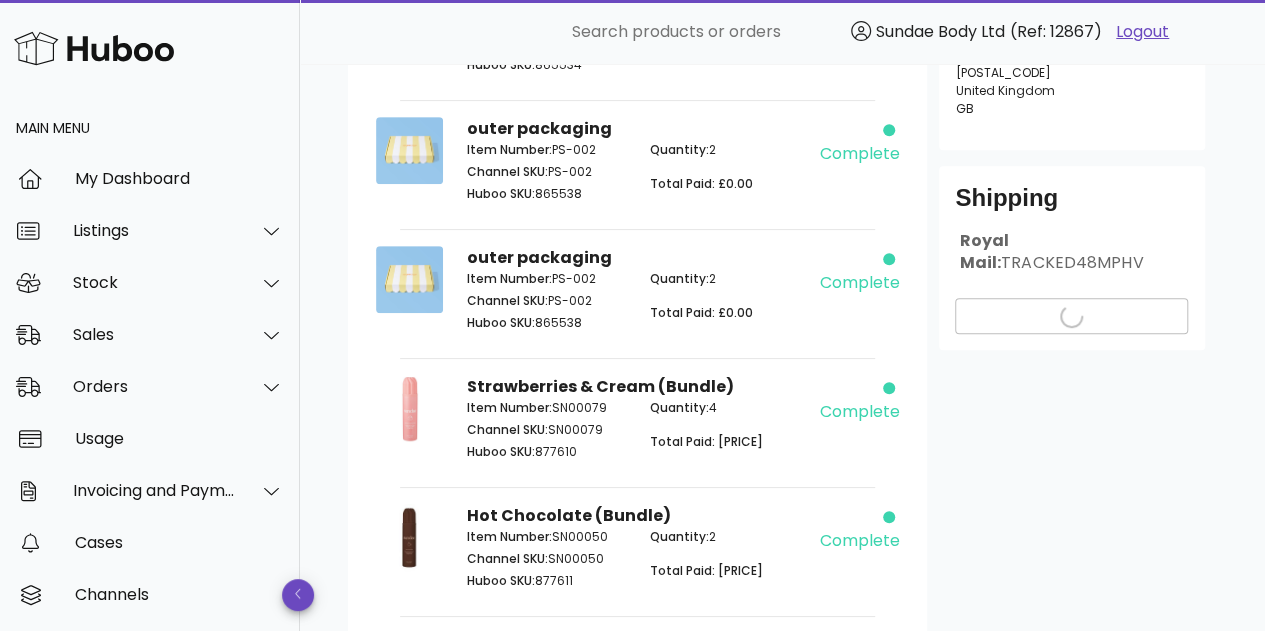 scroll, scrollTop: 500, scrollLeft: 0, axis: vertical 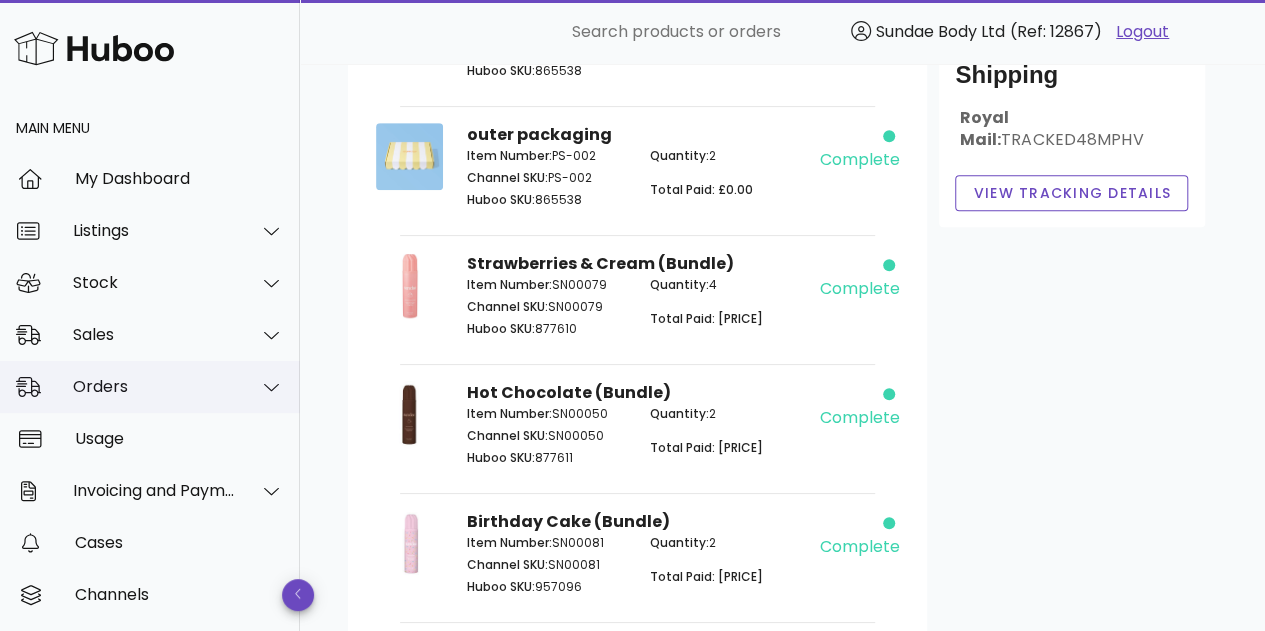 click on "Orders" at bounding box center [154, 386] 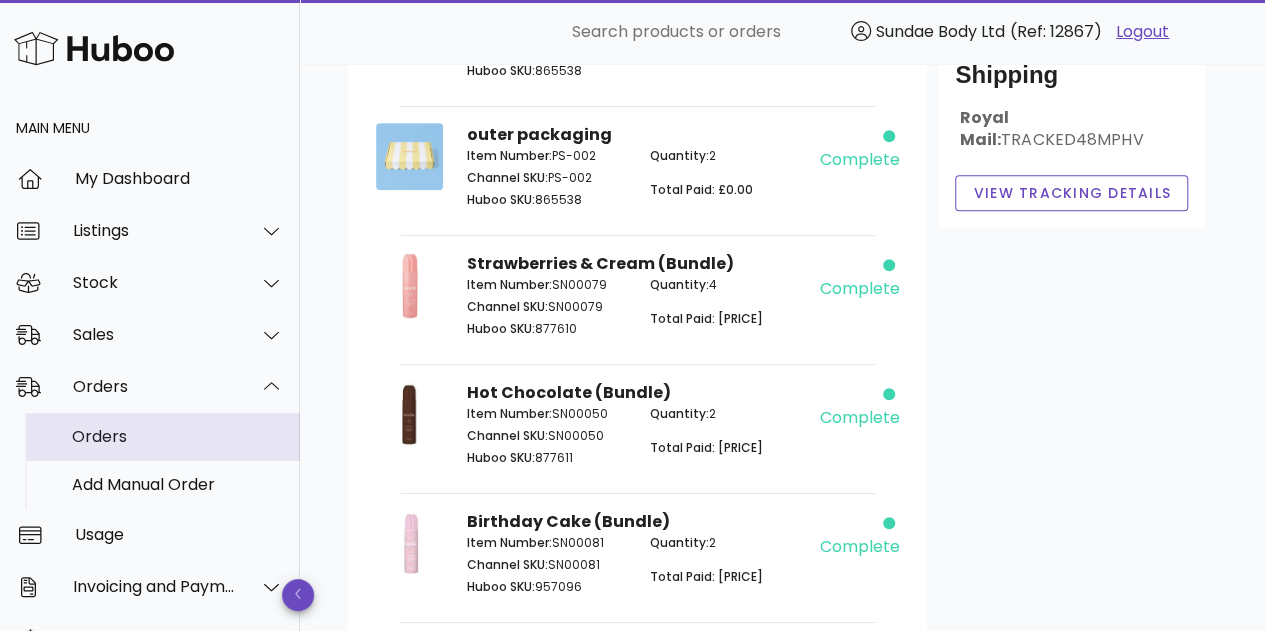 click on "Orders" at bounding box center [178, 436] 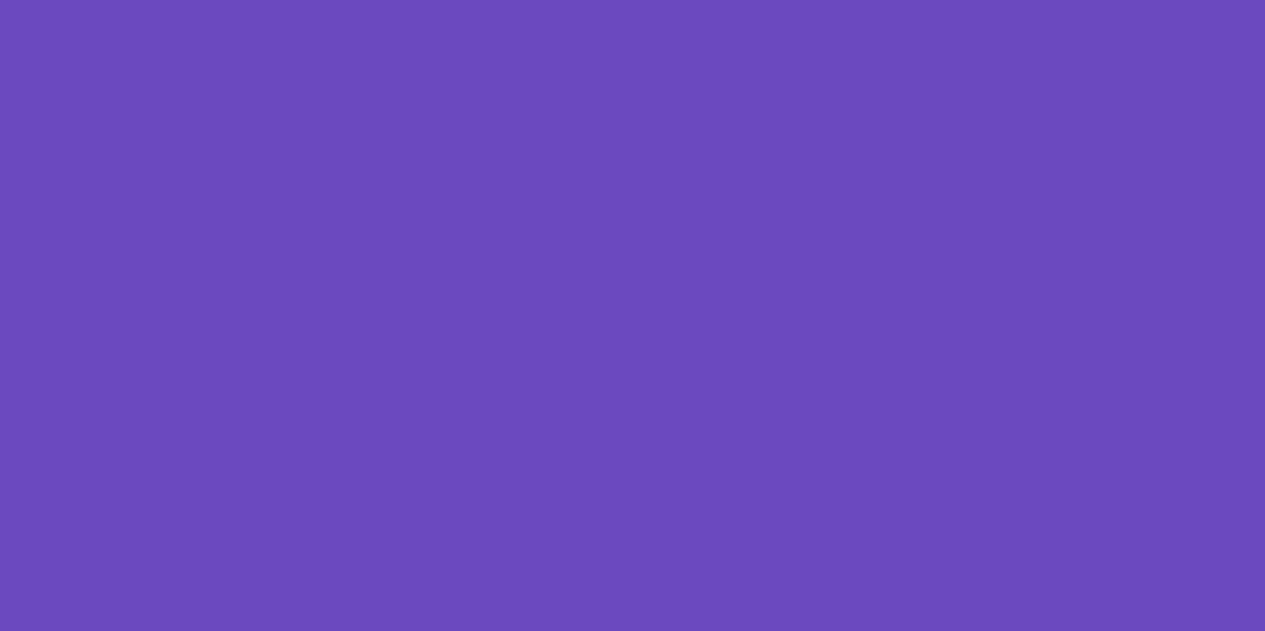 scroll, scrollTop: 0, scrollLeft: 0, axis: both 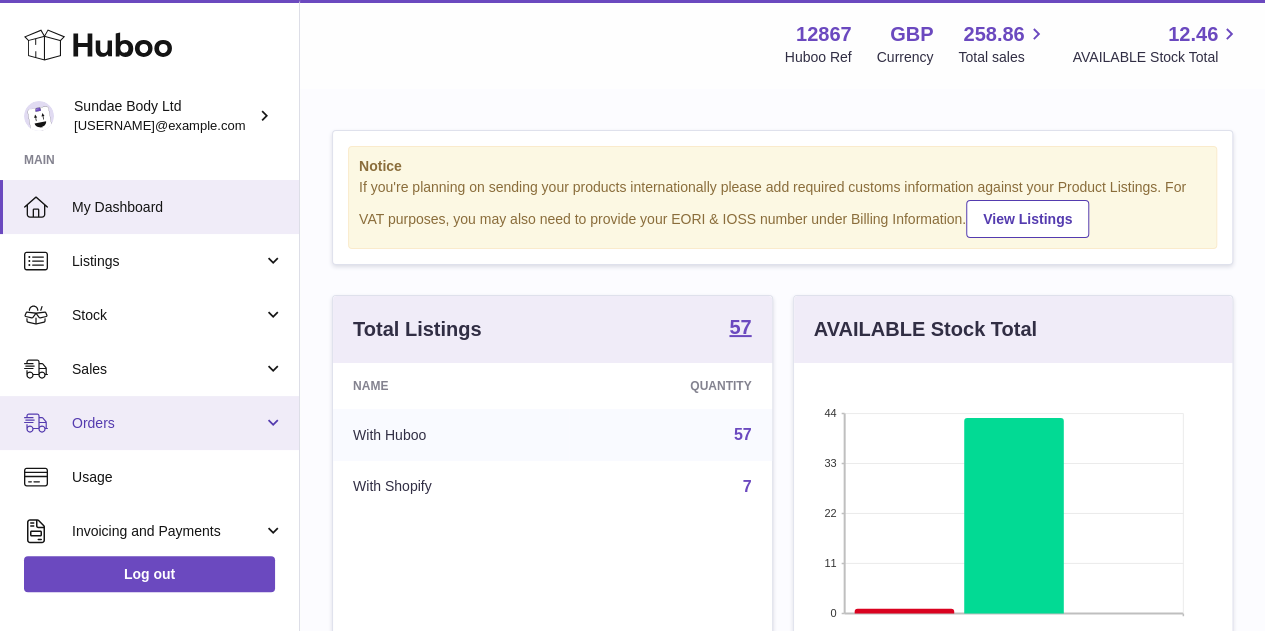 click on "Orders" at bounding box center [167, 423] 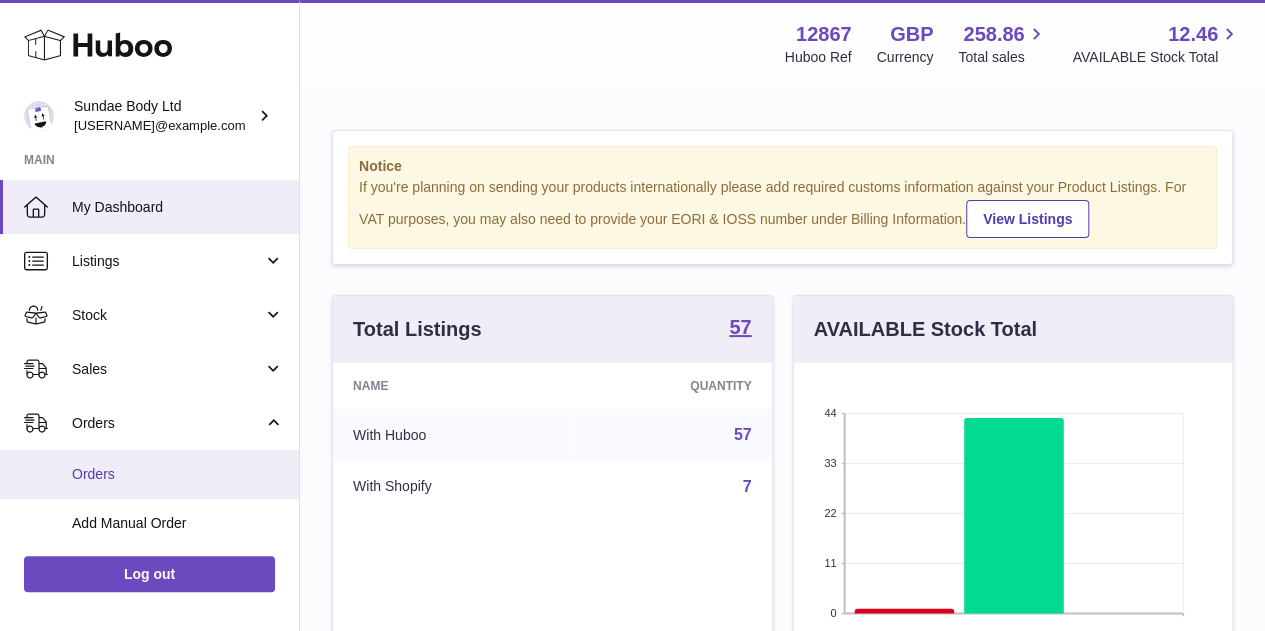click on "Orders" at bounding box center [178, 474] 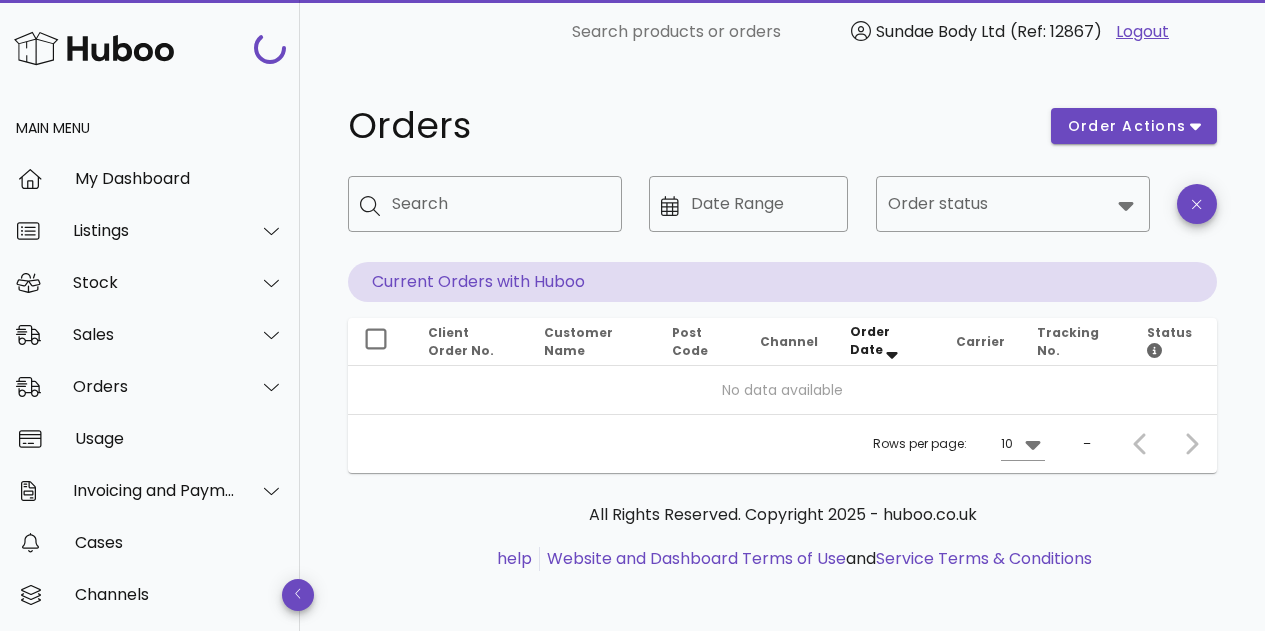 scroll, scrollTop: 0, scrollLeft: 0, axis: both 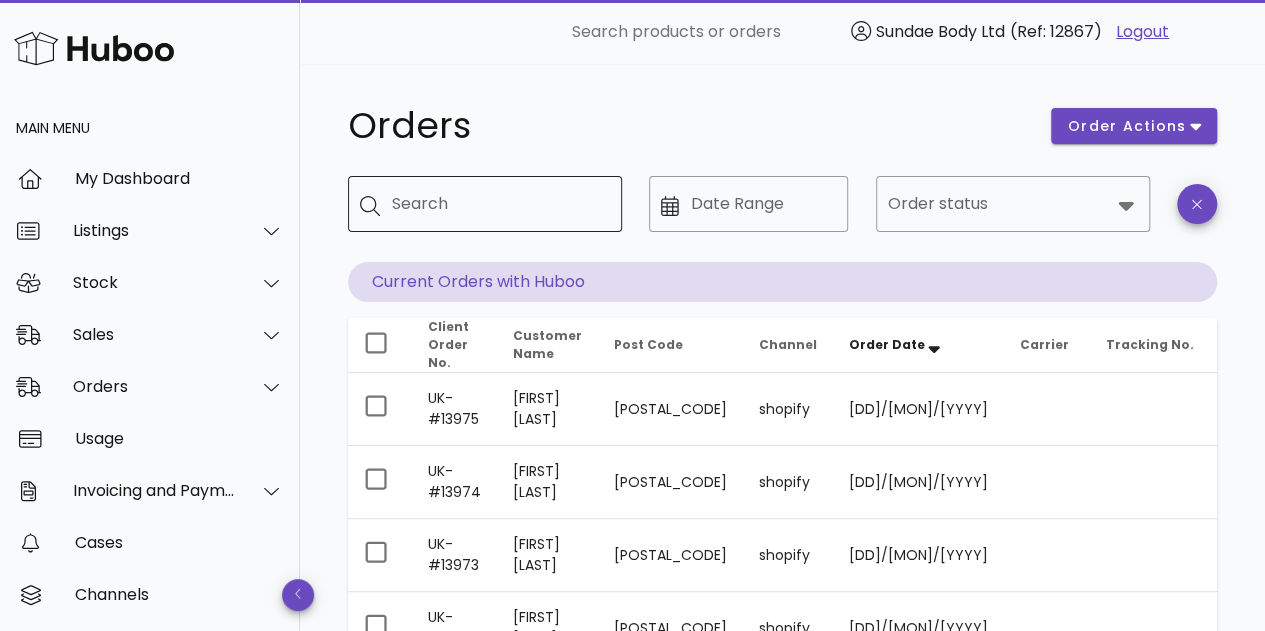click on "Search" at bounding box center [499, 204] 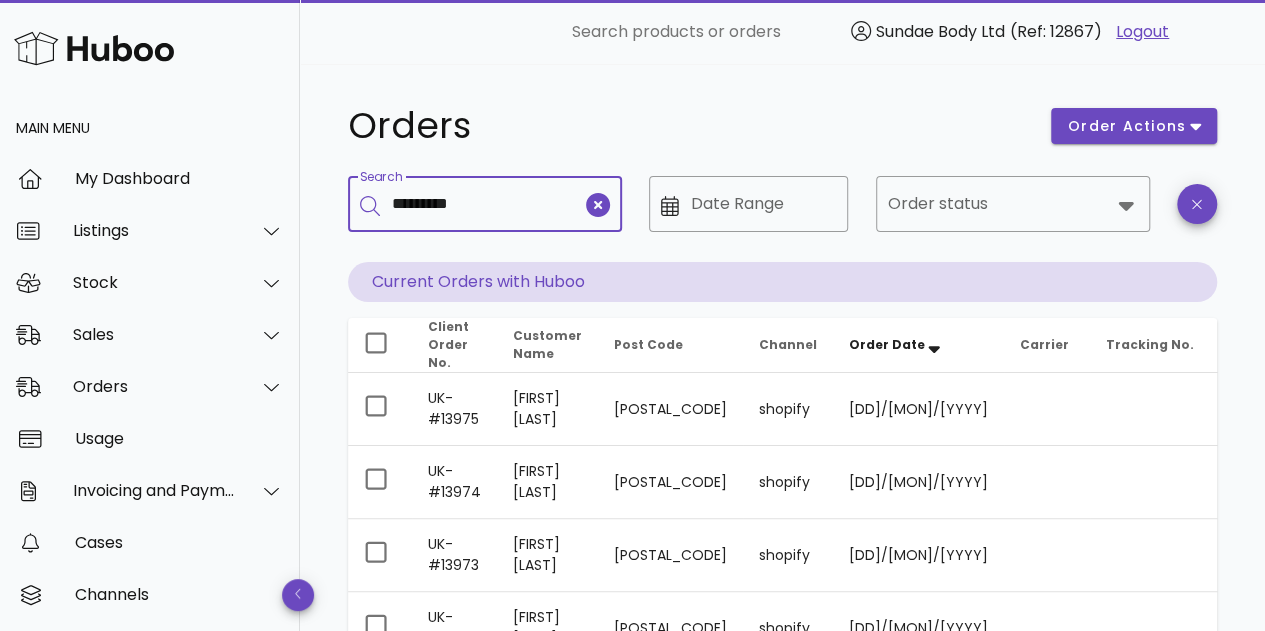 type on "*********" 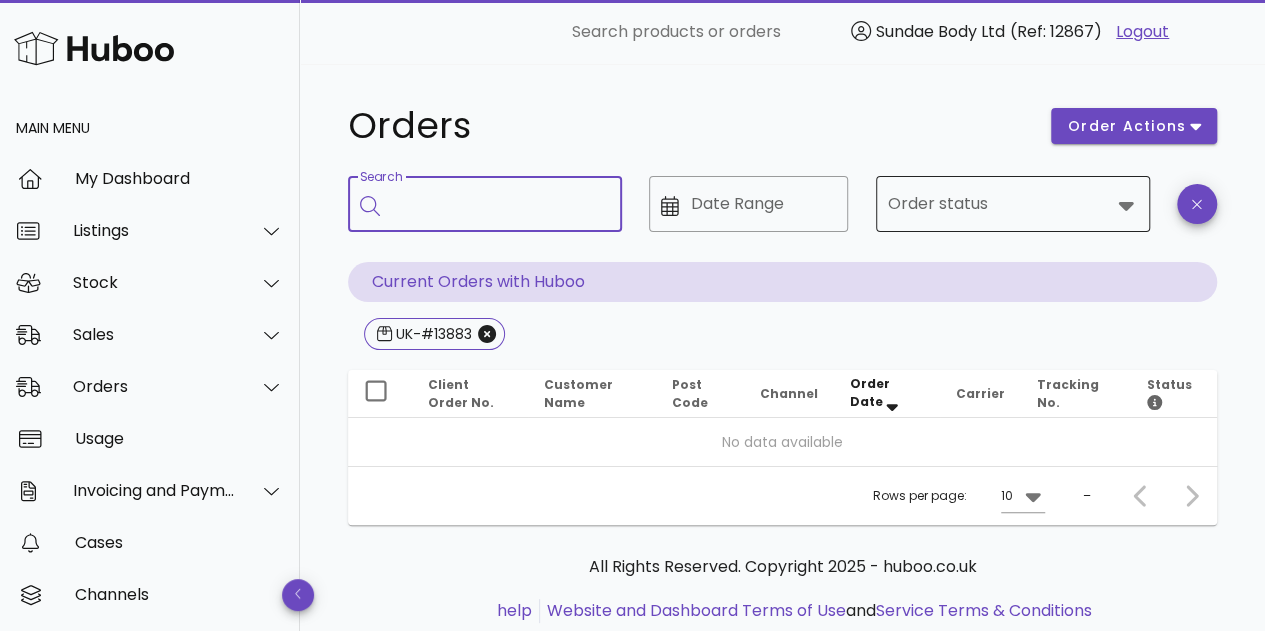 click 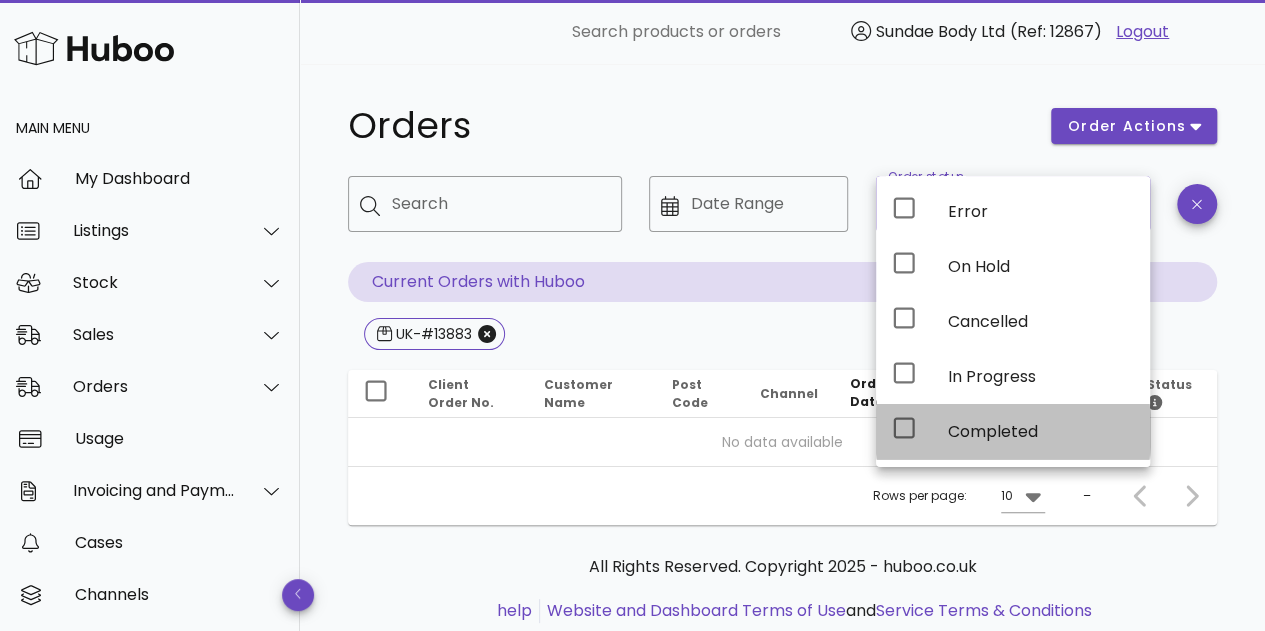 click 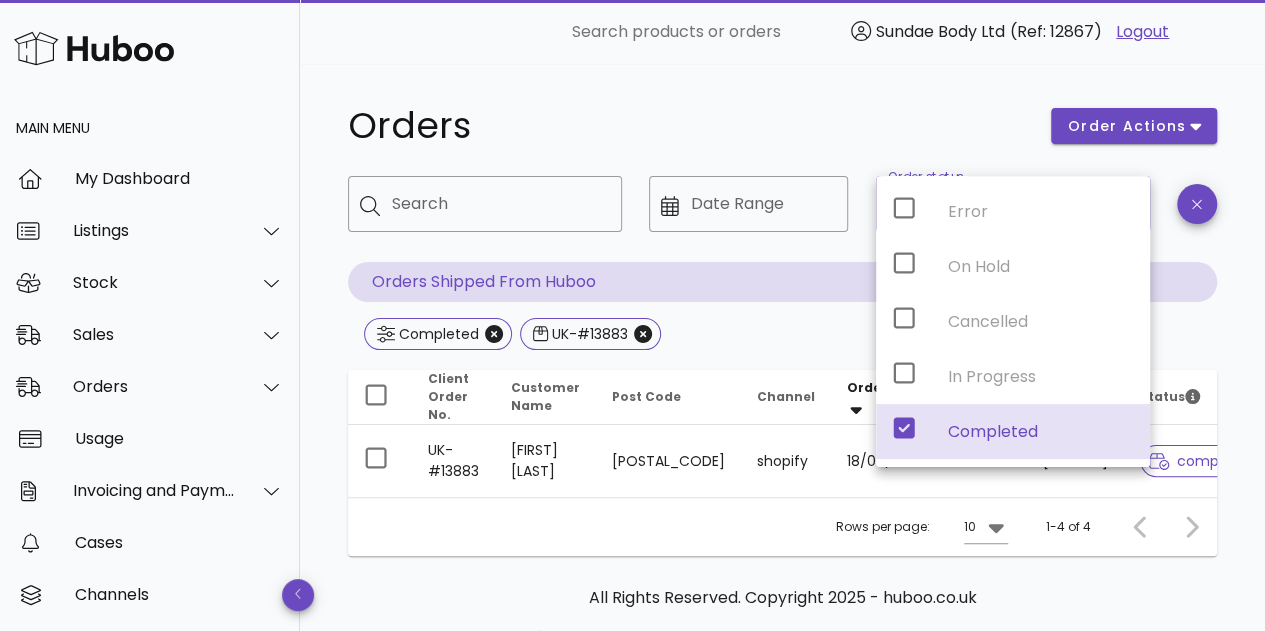 click on "Orders  order actions ​ Search ​ Date Range ​ Order status Completed Orders Shipped From Huboo Completed UK-#13883 Client Order No. Customer Name [POSTAL_CODE] shopify [DD]/[MON]/[YYYY] Hermes [NUMBER]  complete  Rows per page: 10 1-4 of 4 All Rights Reserved. Copyright 2025 - huboo.co.uk  help   Website and Dashboard Terms of Use   and   Service Terms & Conditions" at bounding box center [782, 391] 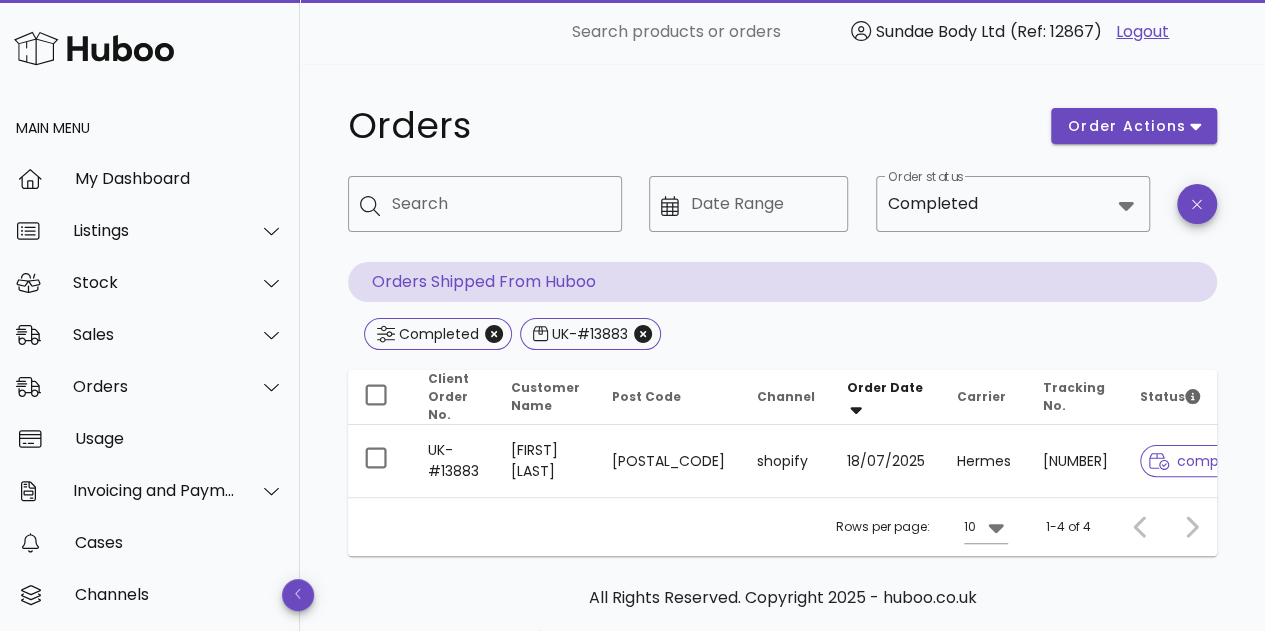 scroll, scrollTop: 0, scrollLeft: 28, axis: horizontal 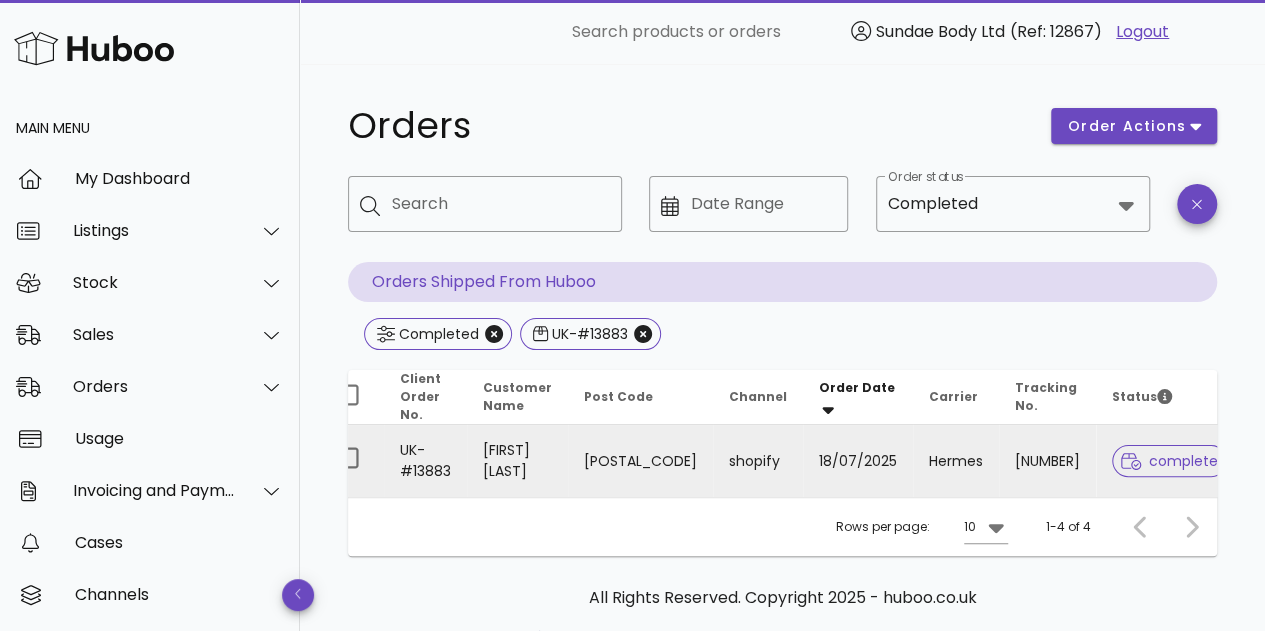 click on "[NUMBER]" at bounding box center [1047, 461] 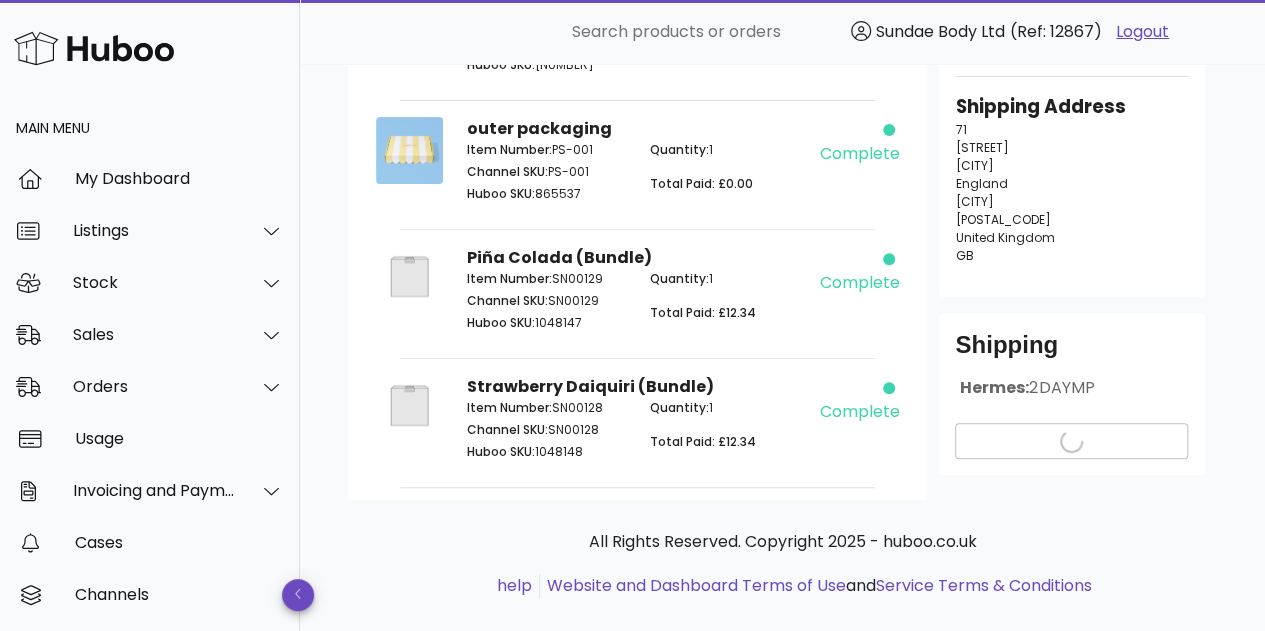 scroll, scrollTop: 289, scrollLeft: 0, axis: vertical 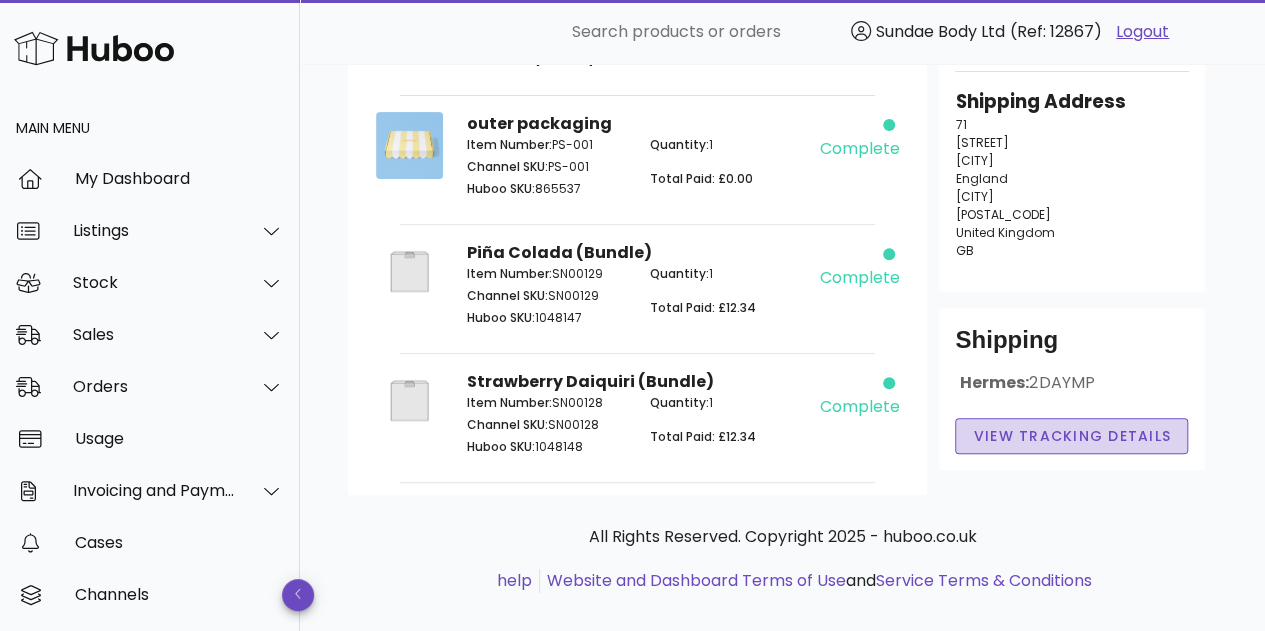 click on "View Tracking details" at bounding box center [1071, 436] 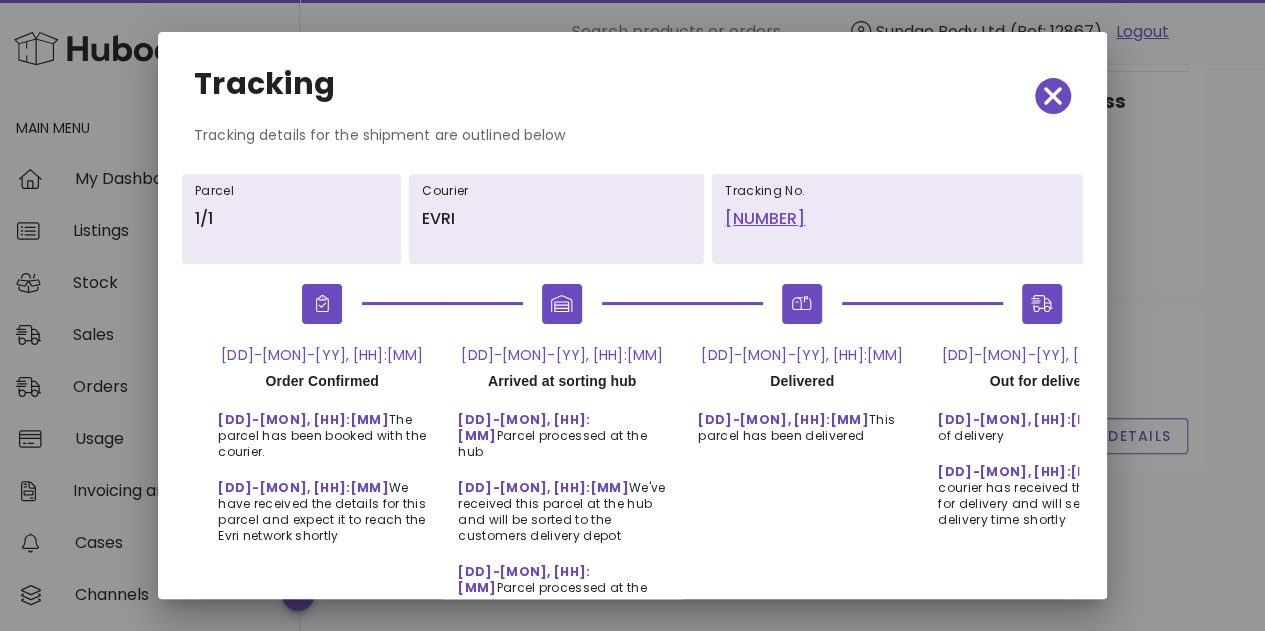 click on "[NUMBER]" at bounding box center [897, 219] 